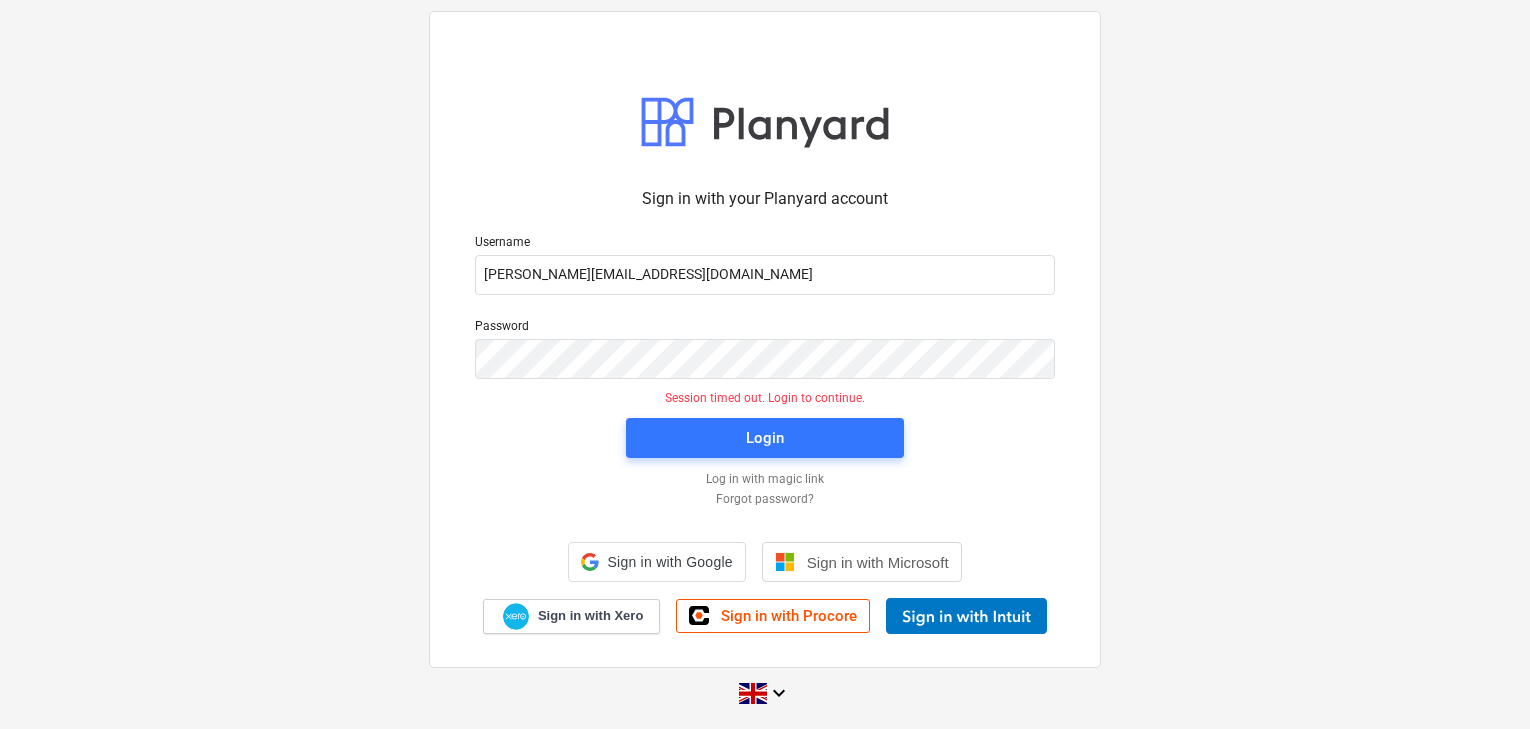 scroll, scrollTop: 0, scrollLeft: 0, axis: both 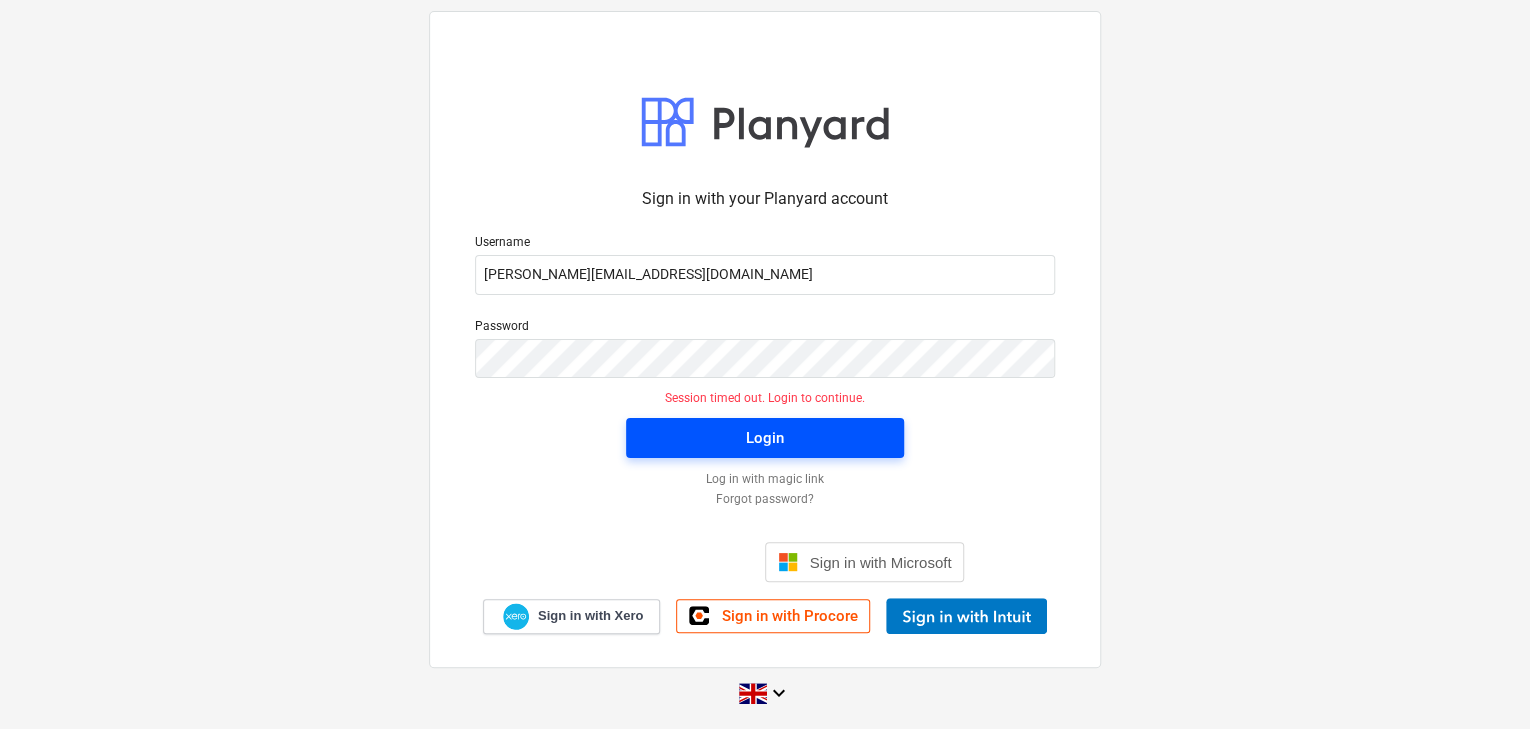 click on "Login" at bounding box center [765, 438] 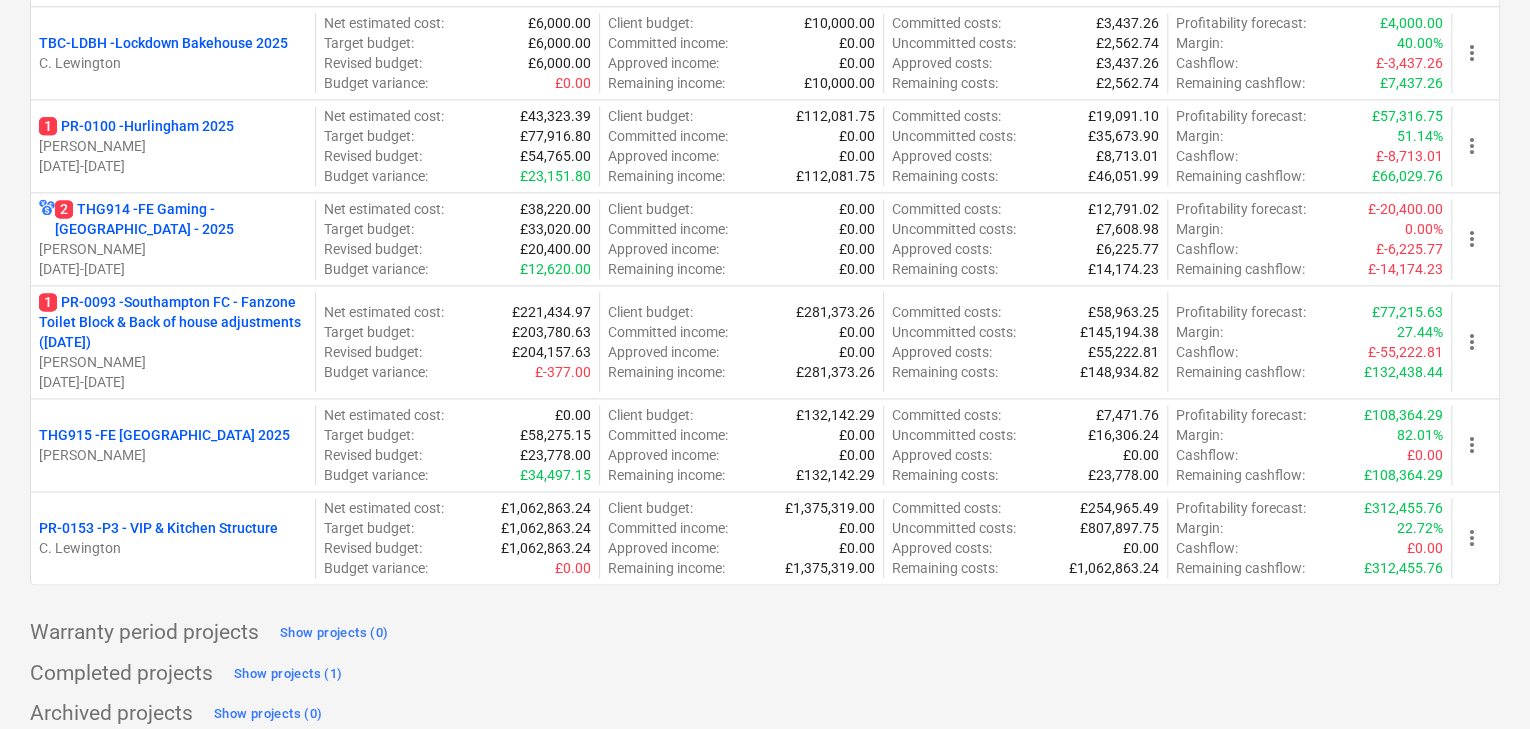 scroll, scrollTop: 1276, scrollLeft: 0, axis: vertical 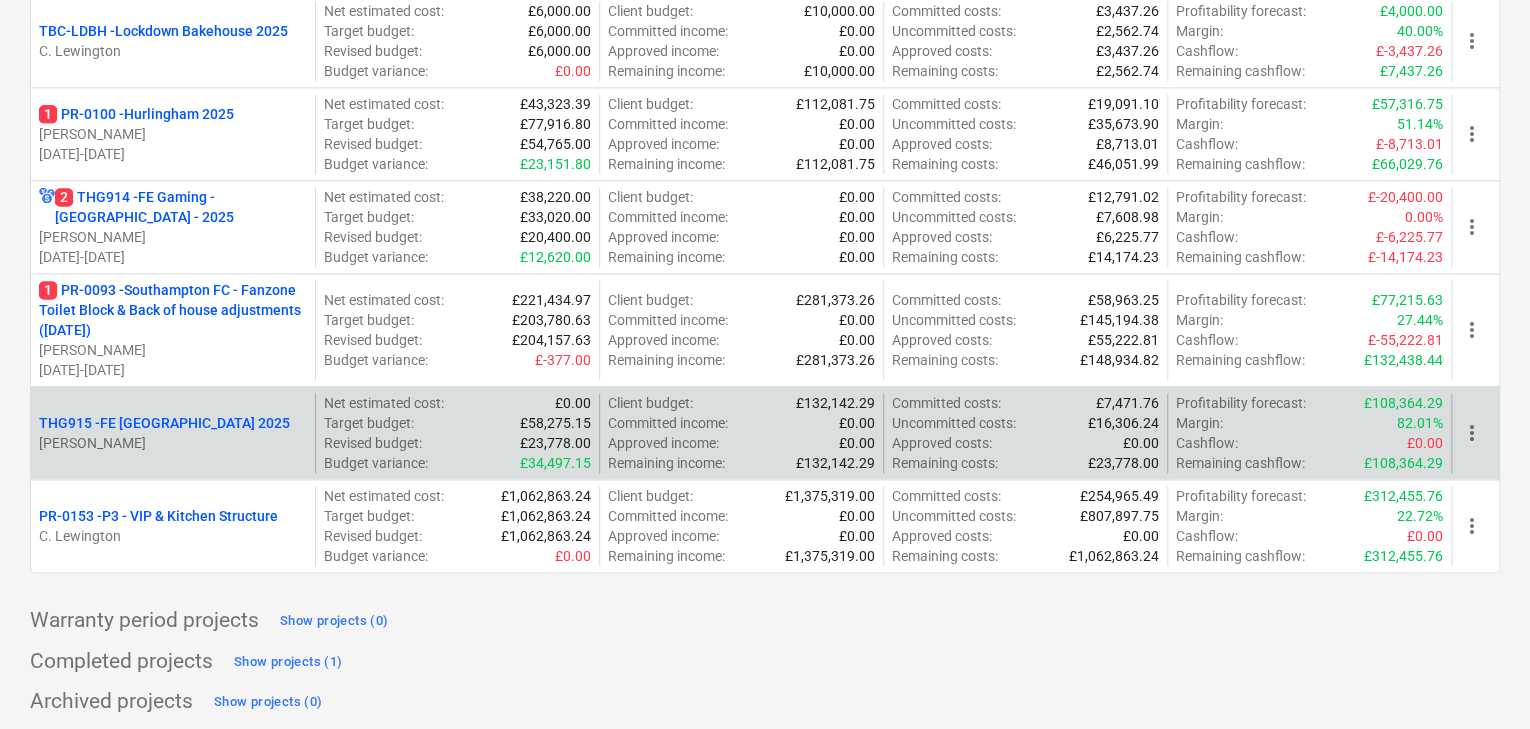 click on "THG915 -  FE [GEOGRAPHIC_DATA] 2025" at bounding box center [173, 423] 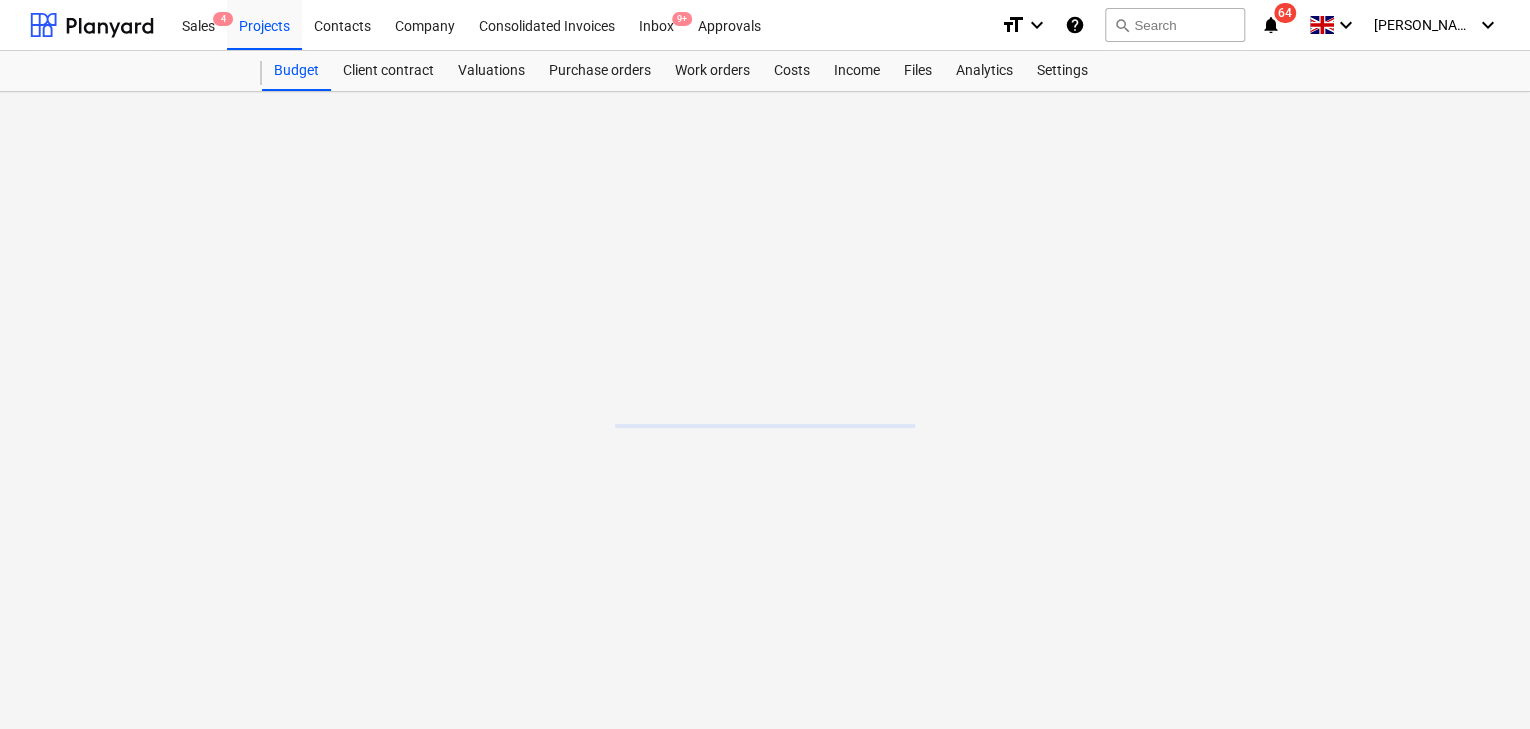 scroll, scrollTop: 0, scrollLeft: 0, axis: both 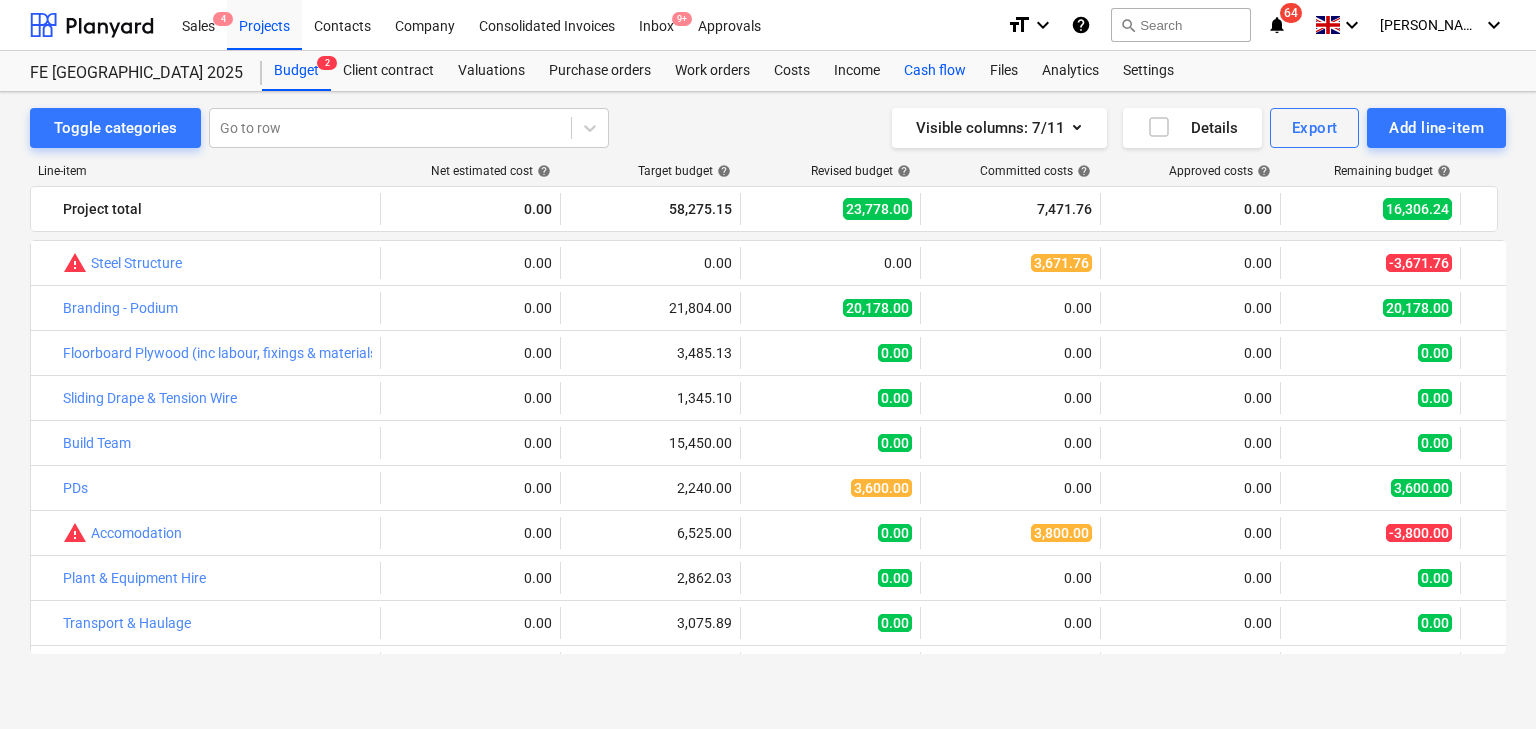 click on "Cash flow" at bounding box center (935, 71) 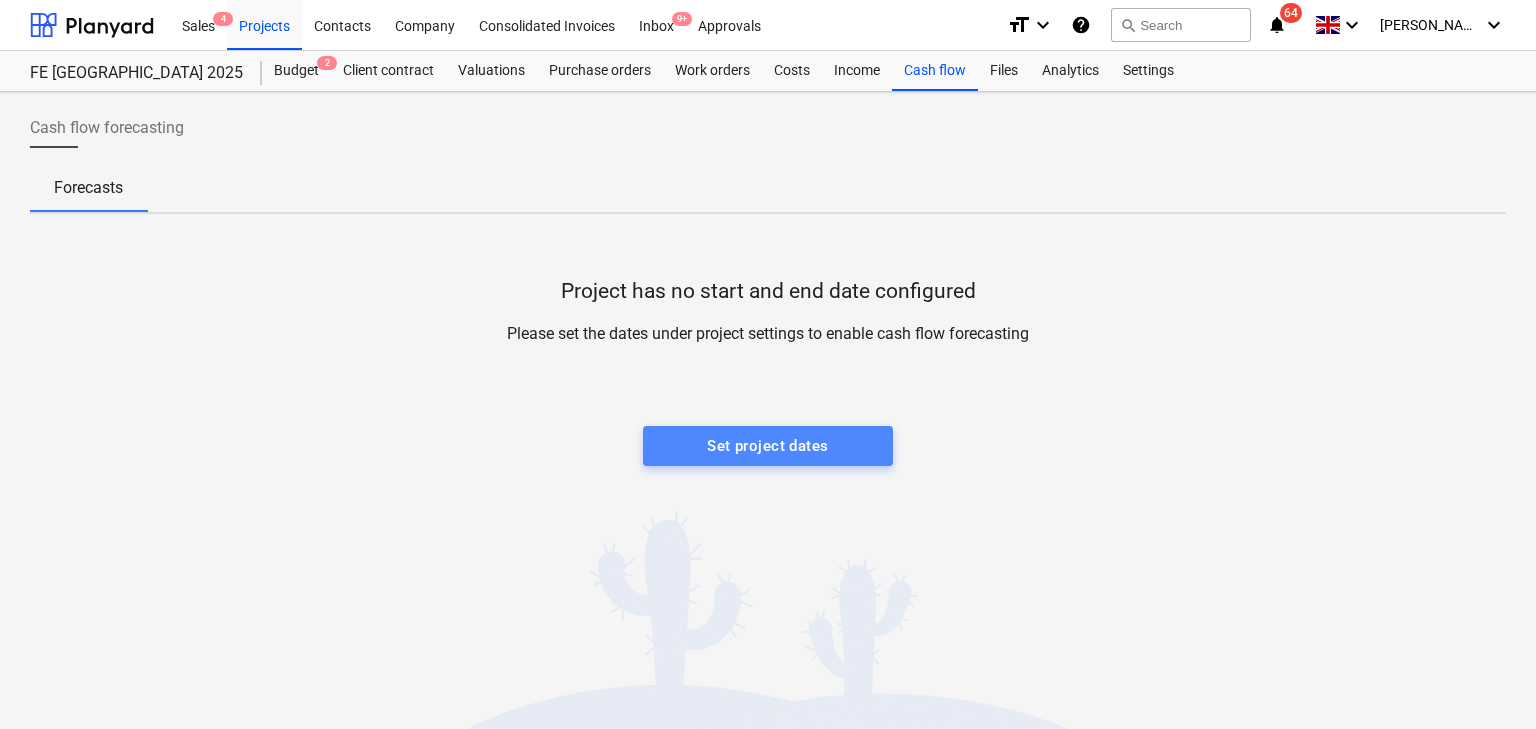 click on "Set project dates" at bounding box center (767, 446) 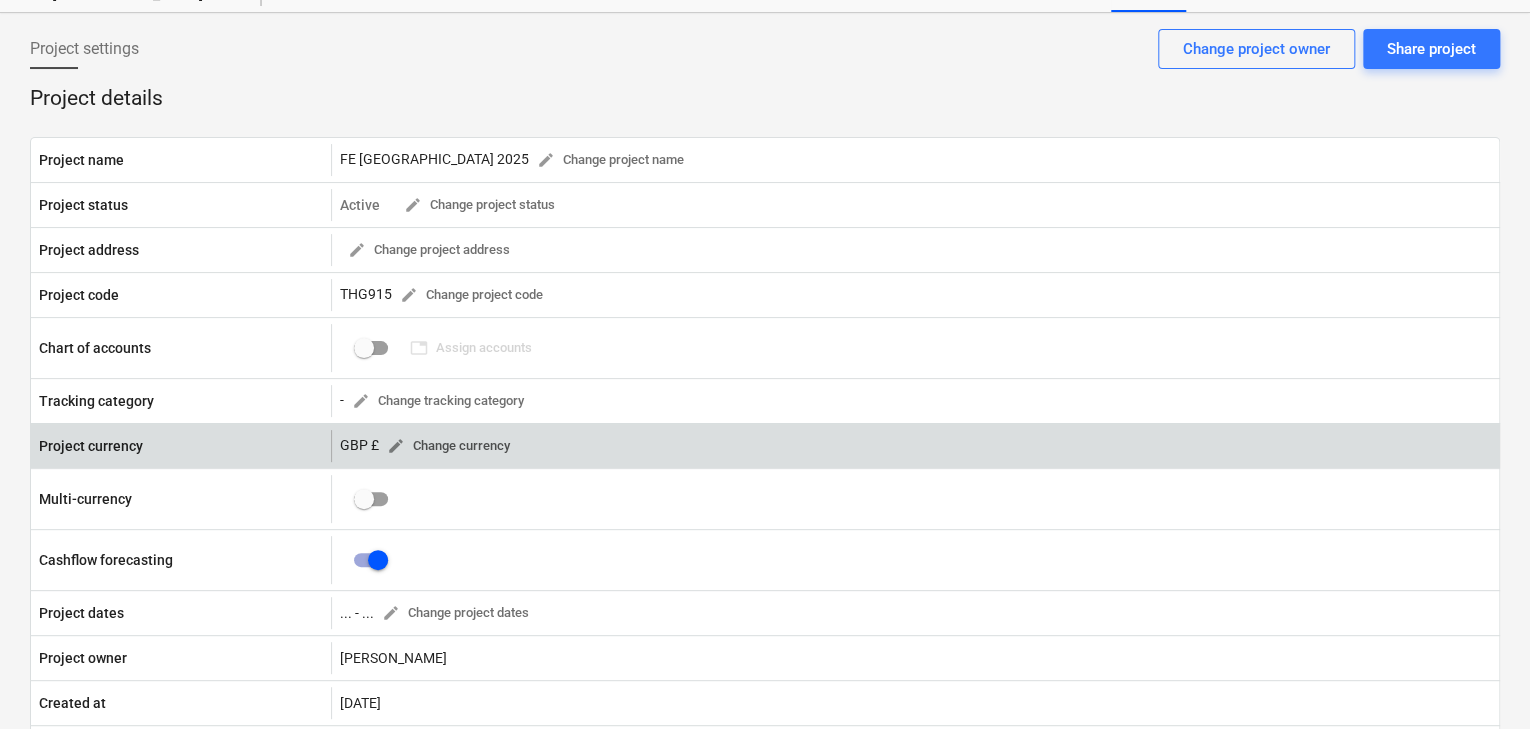 scroll, scrollTop: 159, scrollLeft: 0, axis: vertical 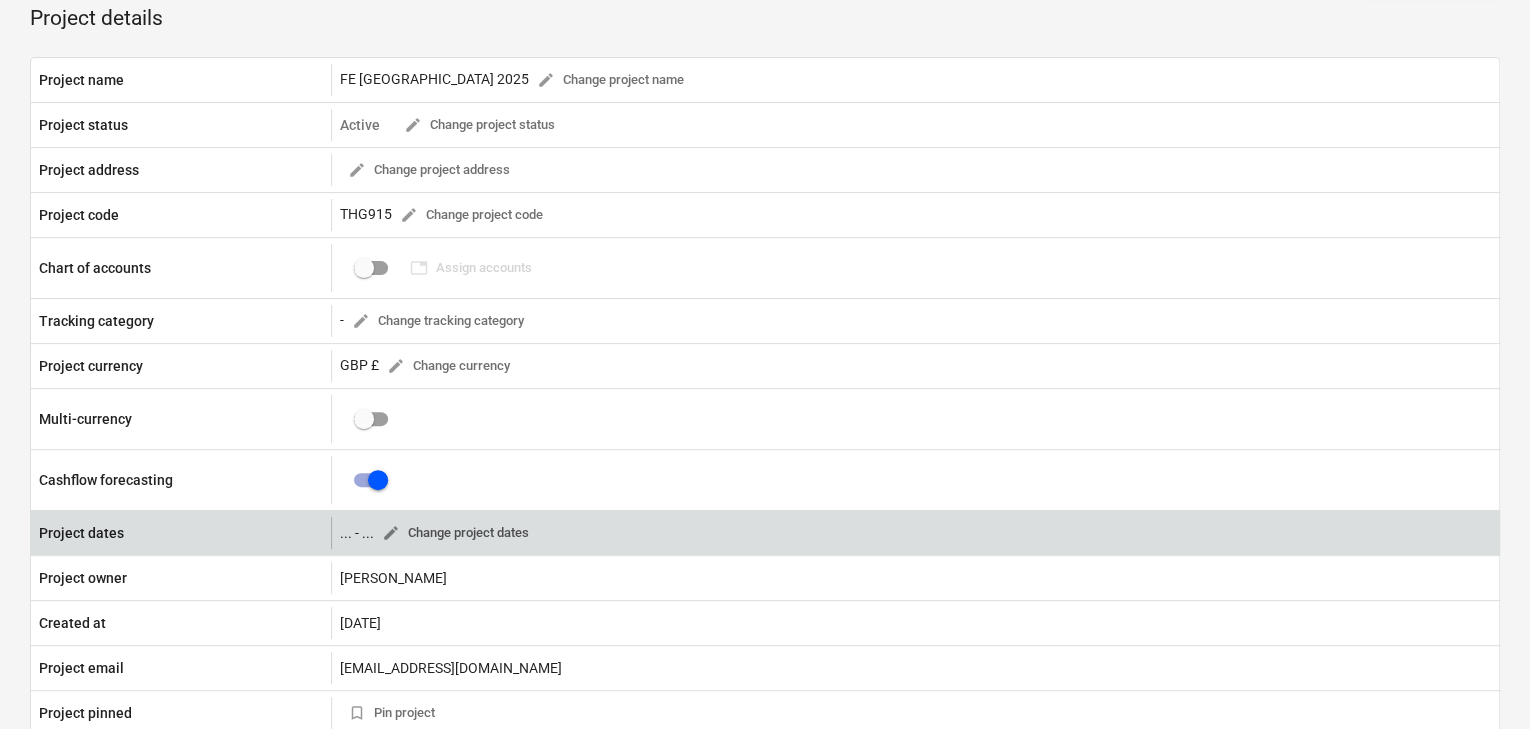 click on "edit Change project dates" at bounding box center [455, 533] 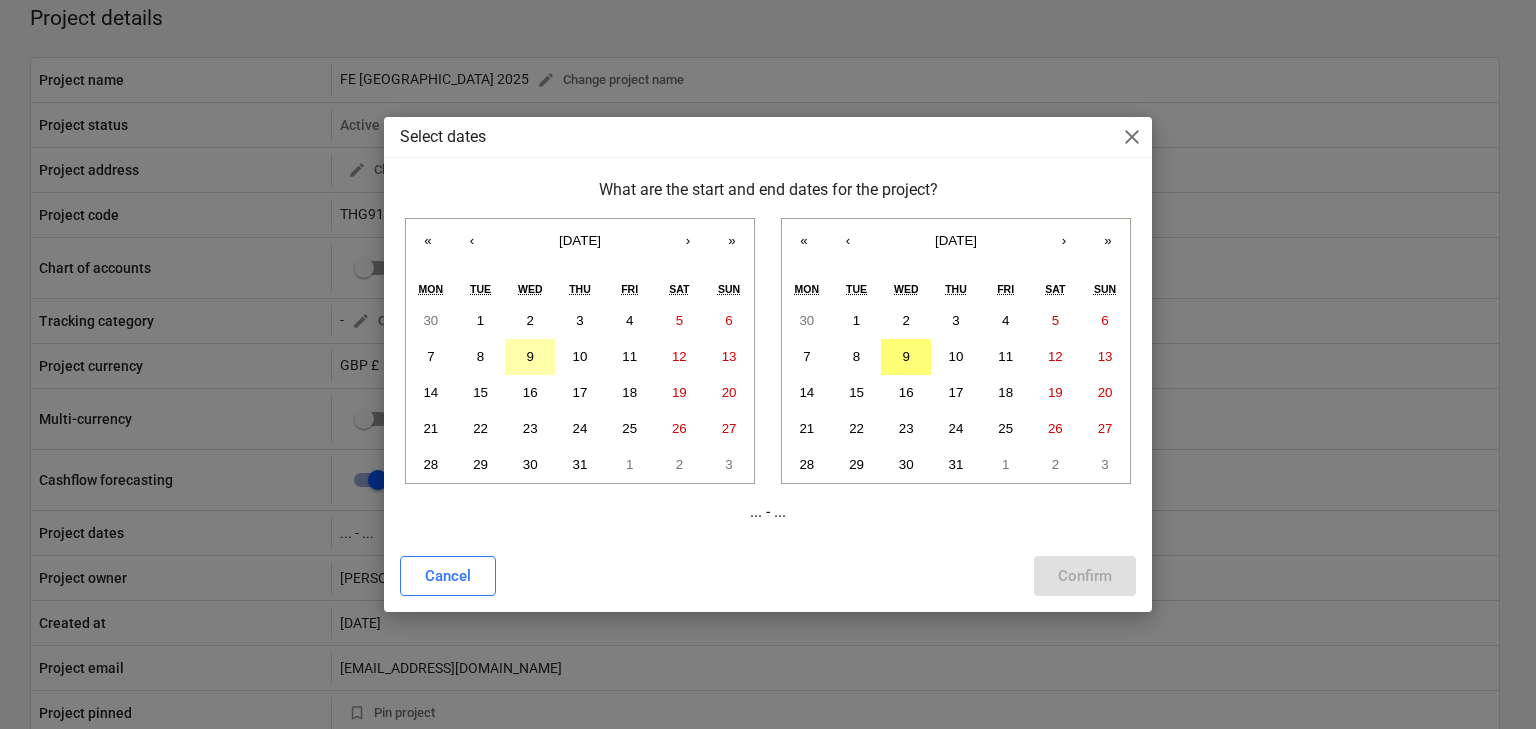 click on "9" at bounding box center (530, 356) 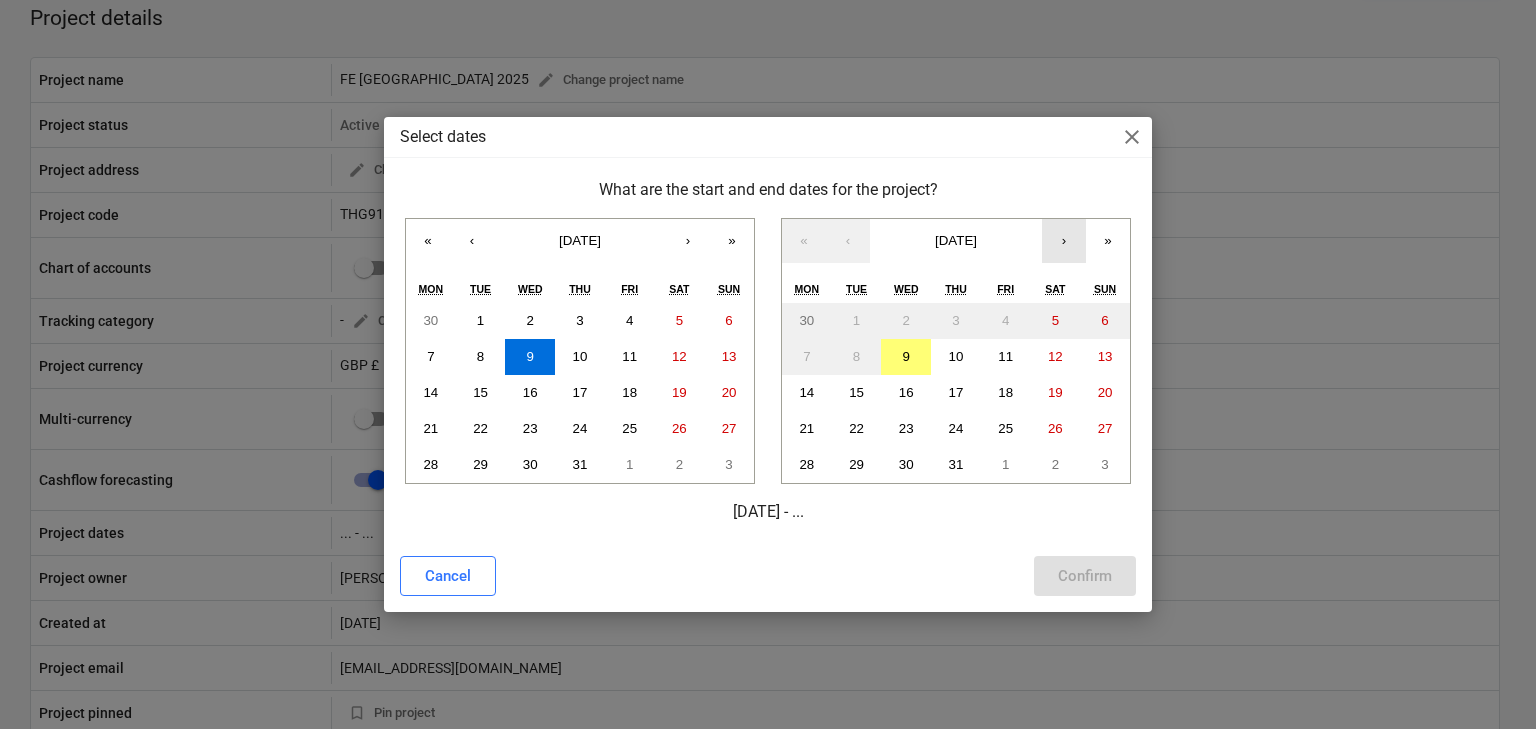click on "›" at bounding box center [1064, 241] 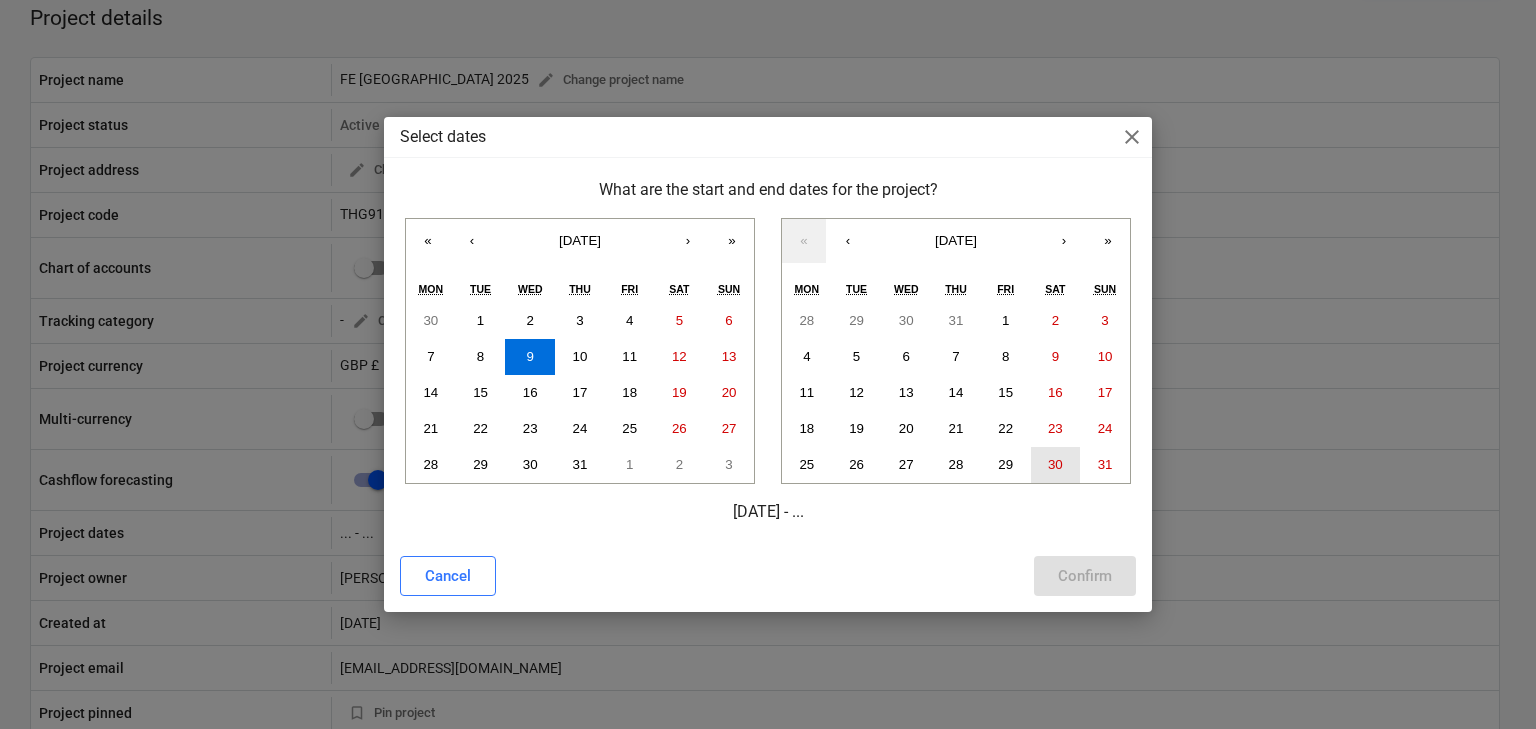 click on "30" at bounding box center (1056, 465) 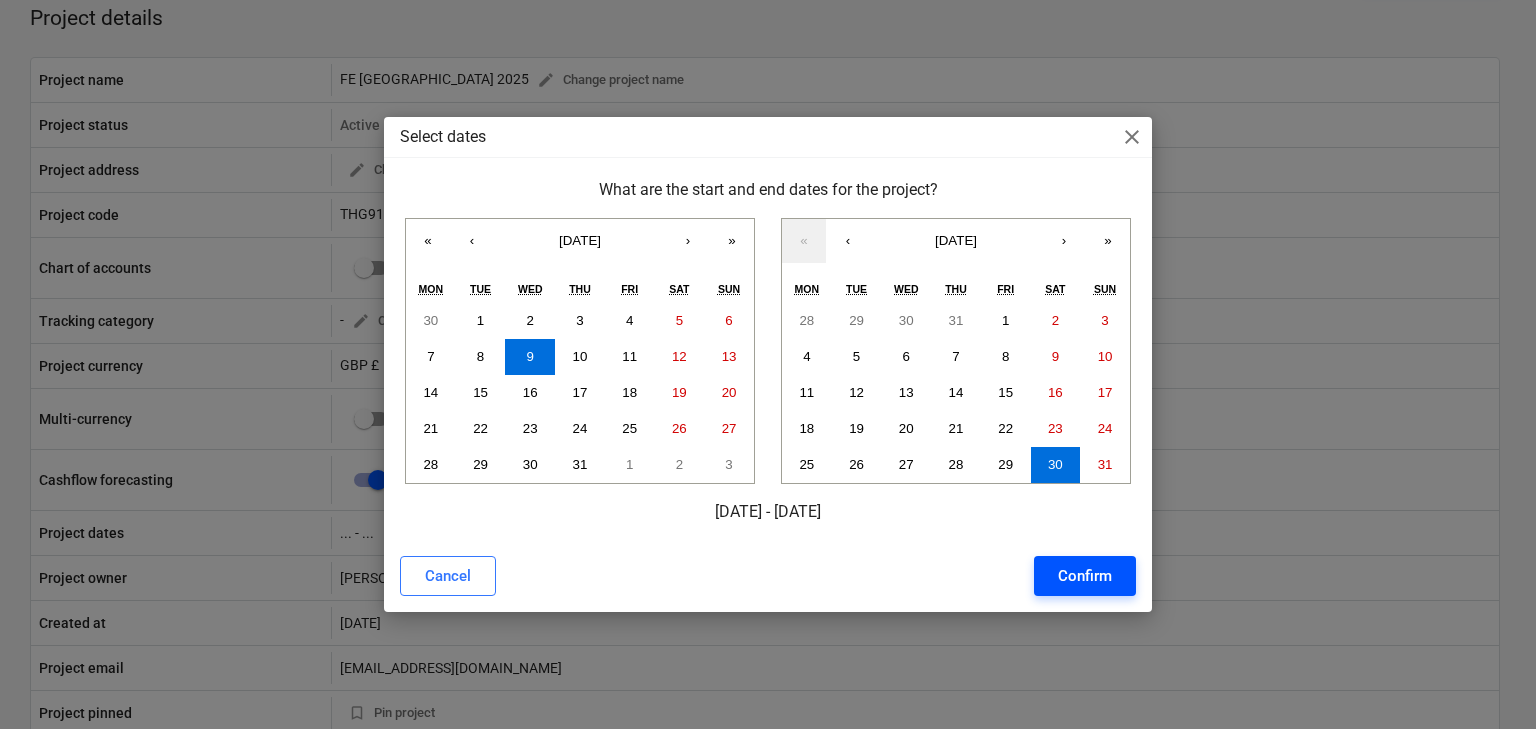 click on "Confirm" at bounding box center (1085, 576) 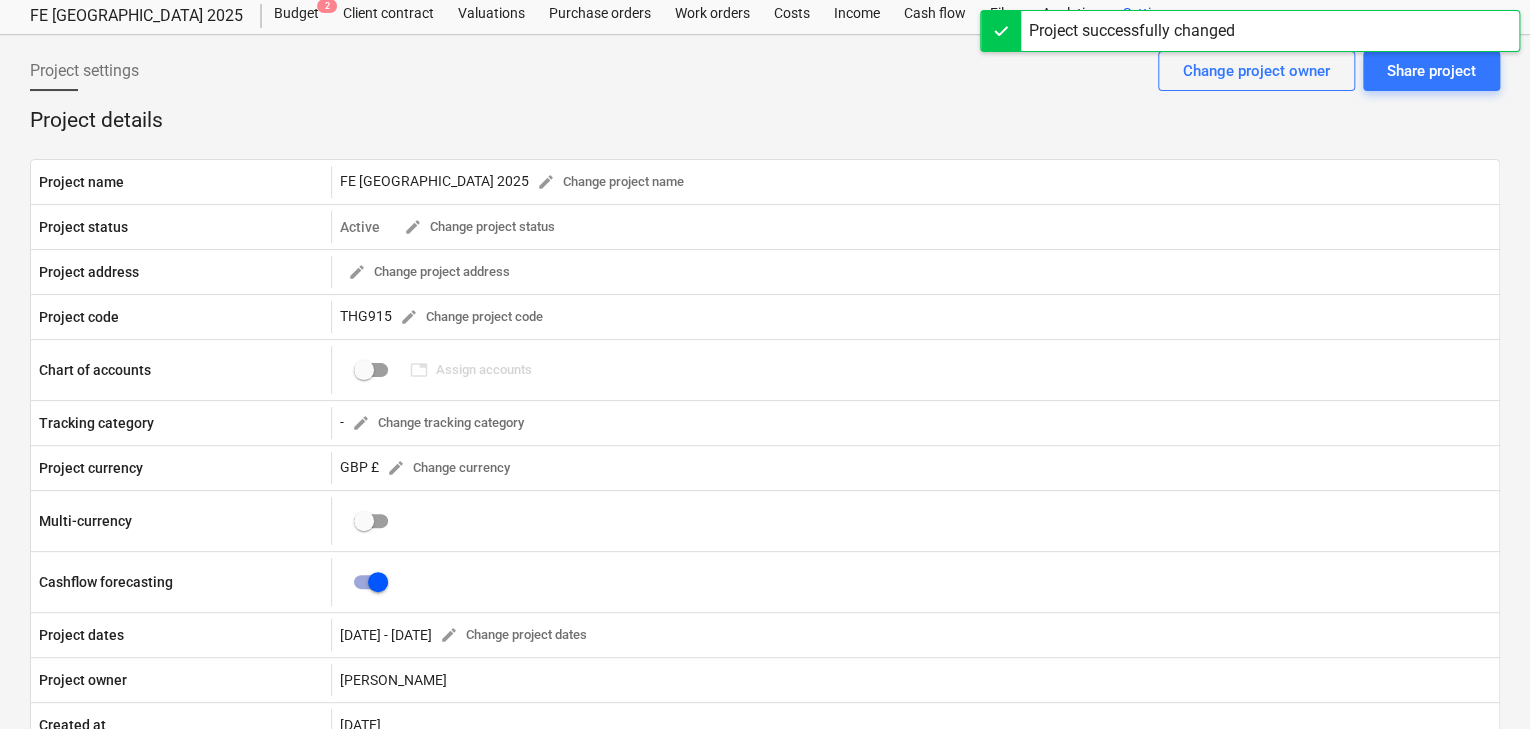 scroll, scrollTop: 0, scrollLeft: 0, axis: both 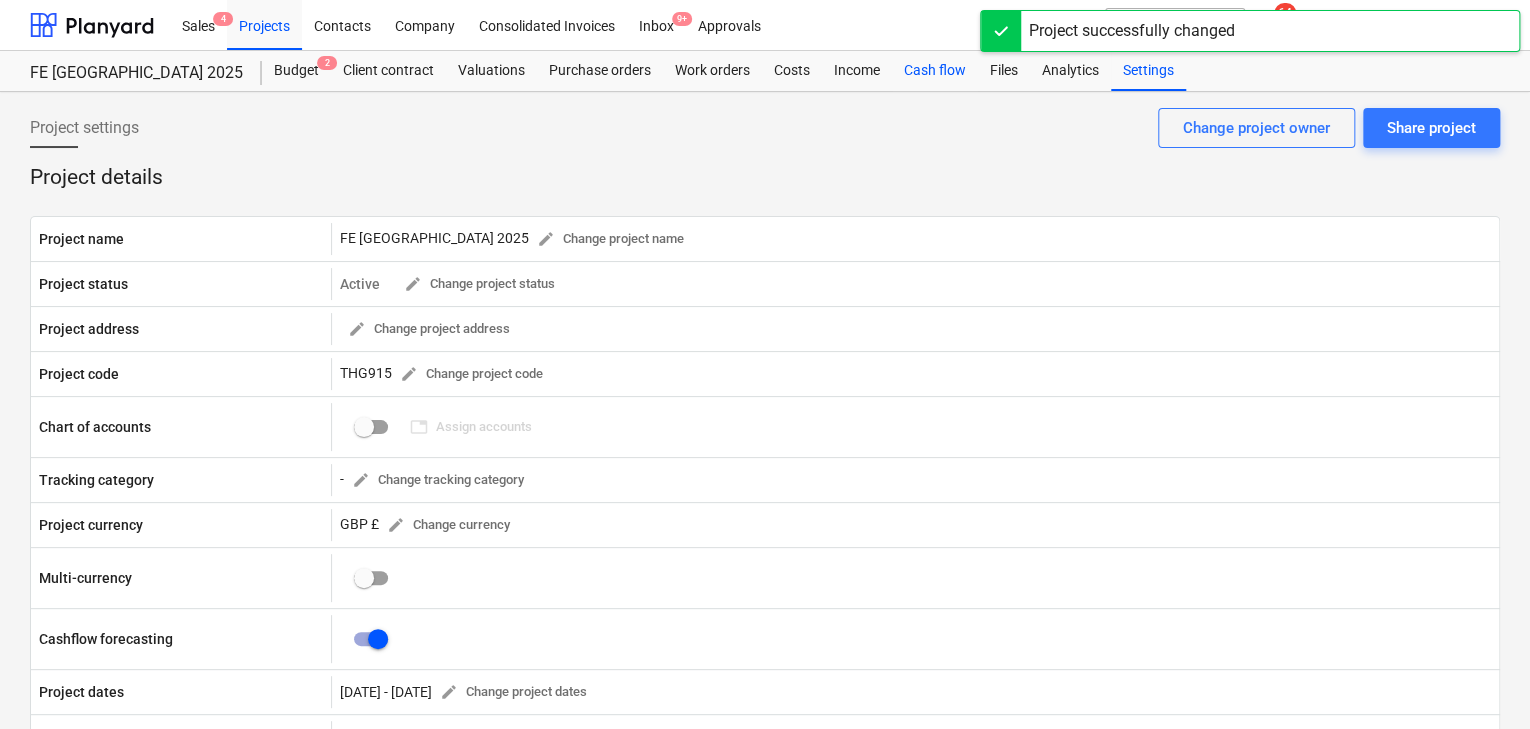 click on "Cash flow" at bounding box center (935, 71) 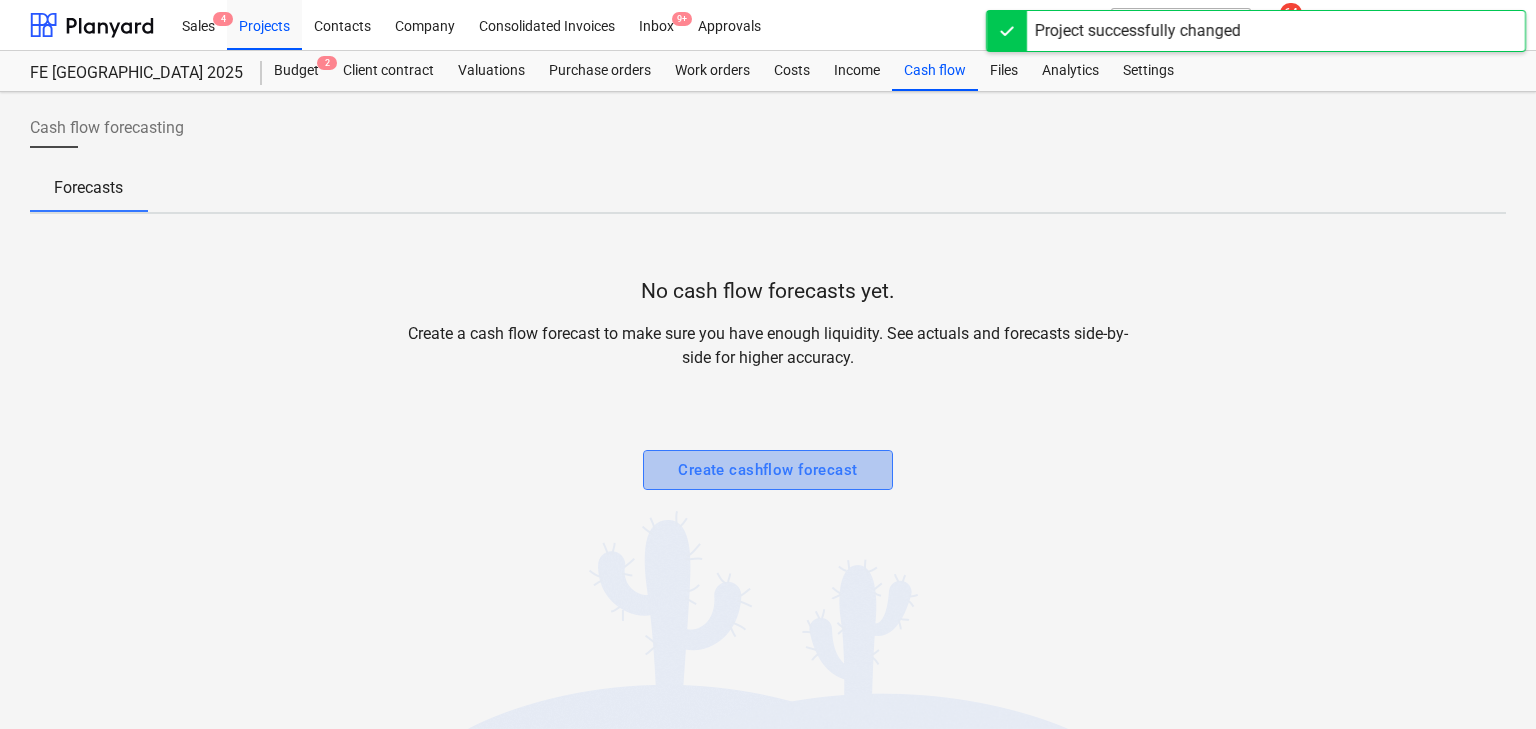 click on "Create cashflow forecast" at bounding box center [767, 470] 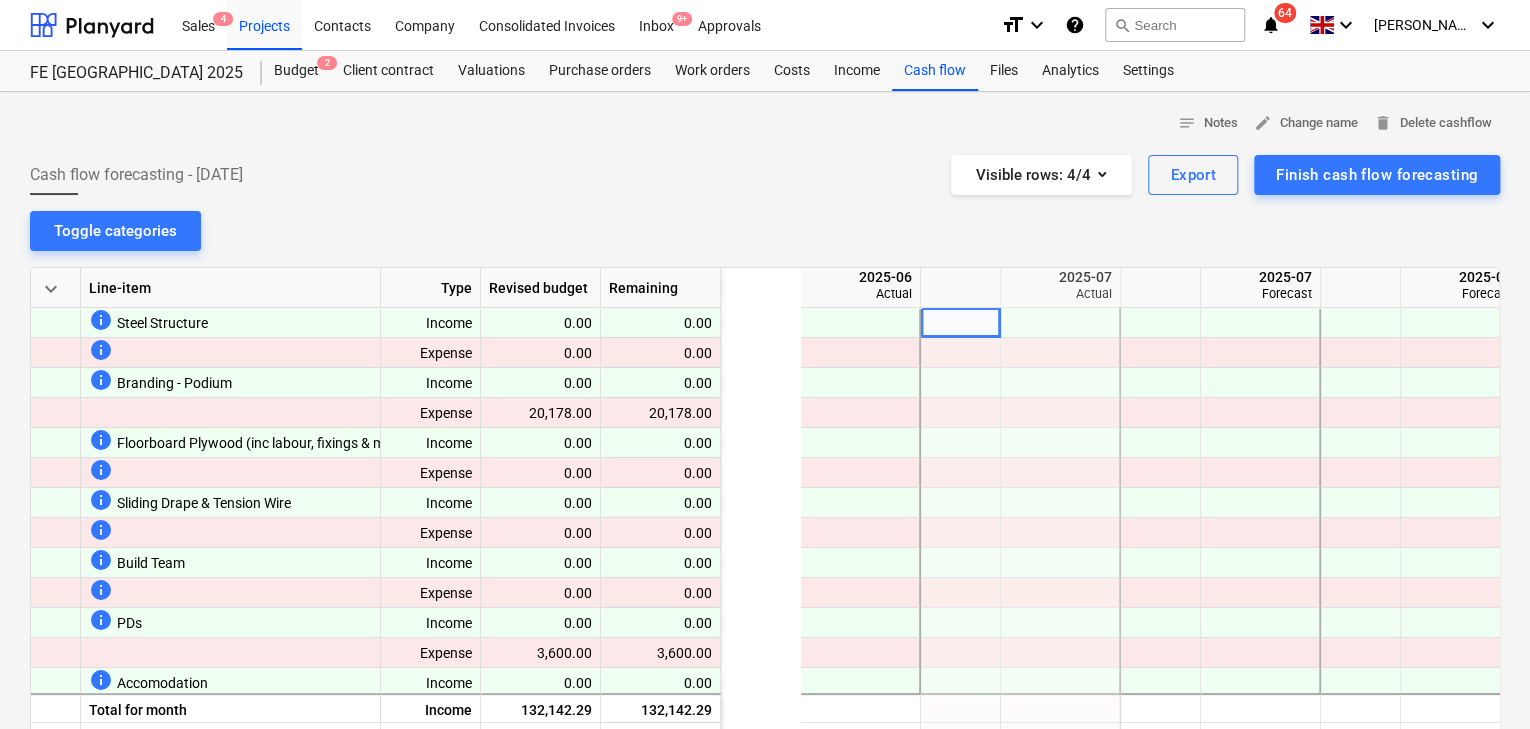 scroll, scrollTop: 0, scrollLeft: 200, axis: horizontal 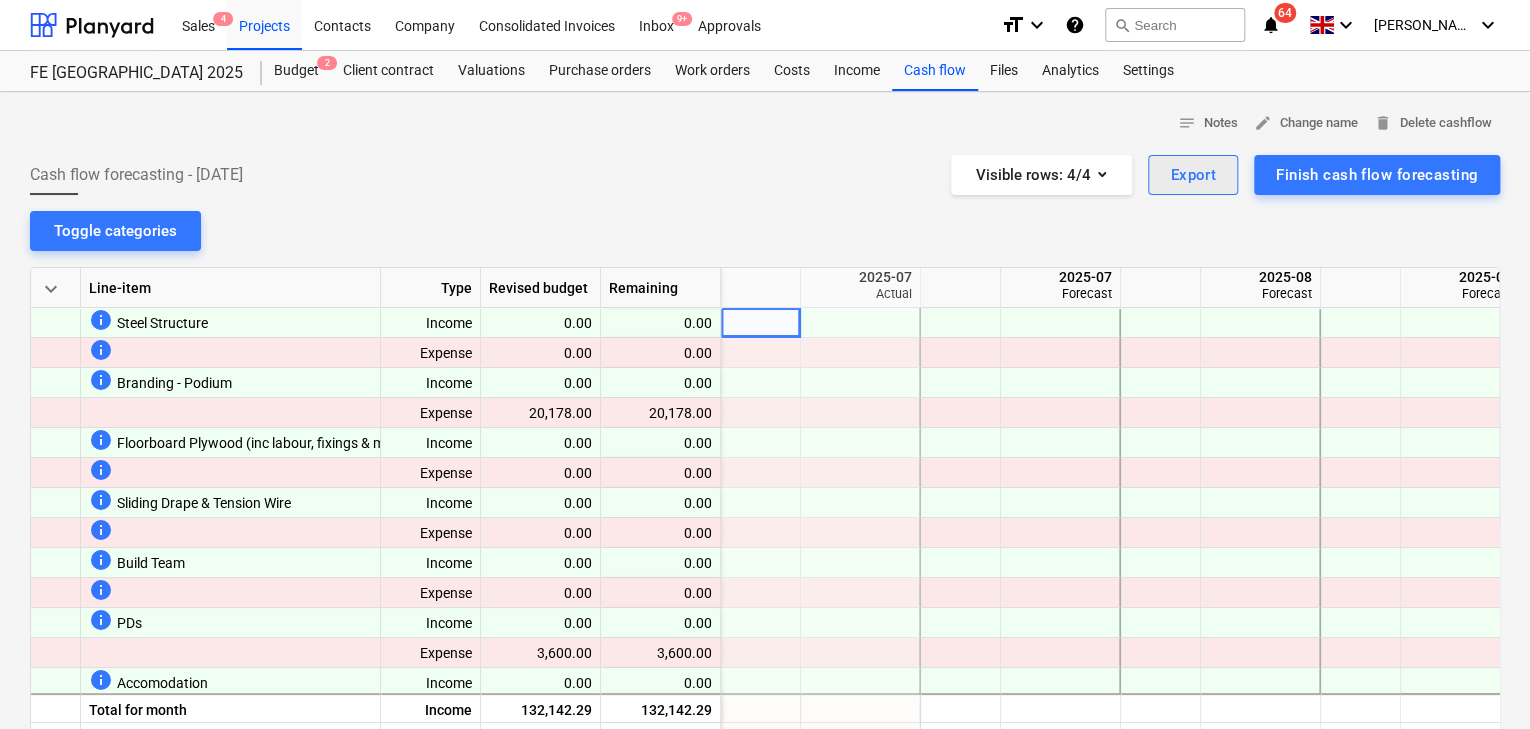 click on "Export" at bounding box center [1193, 175] 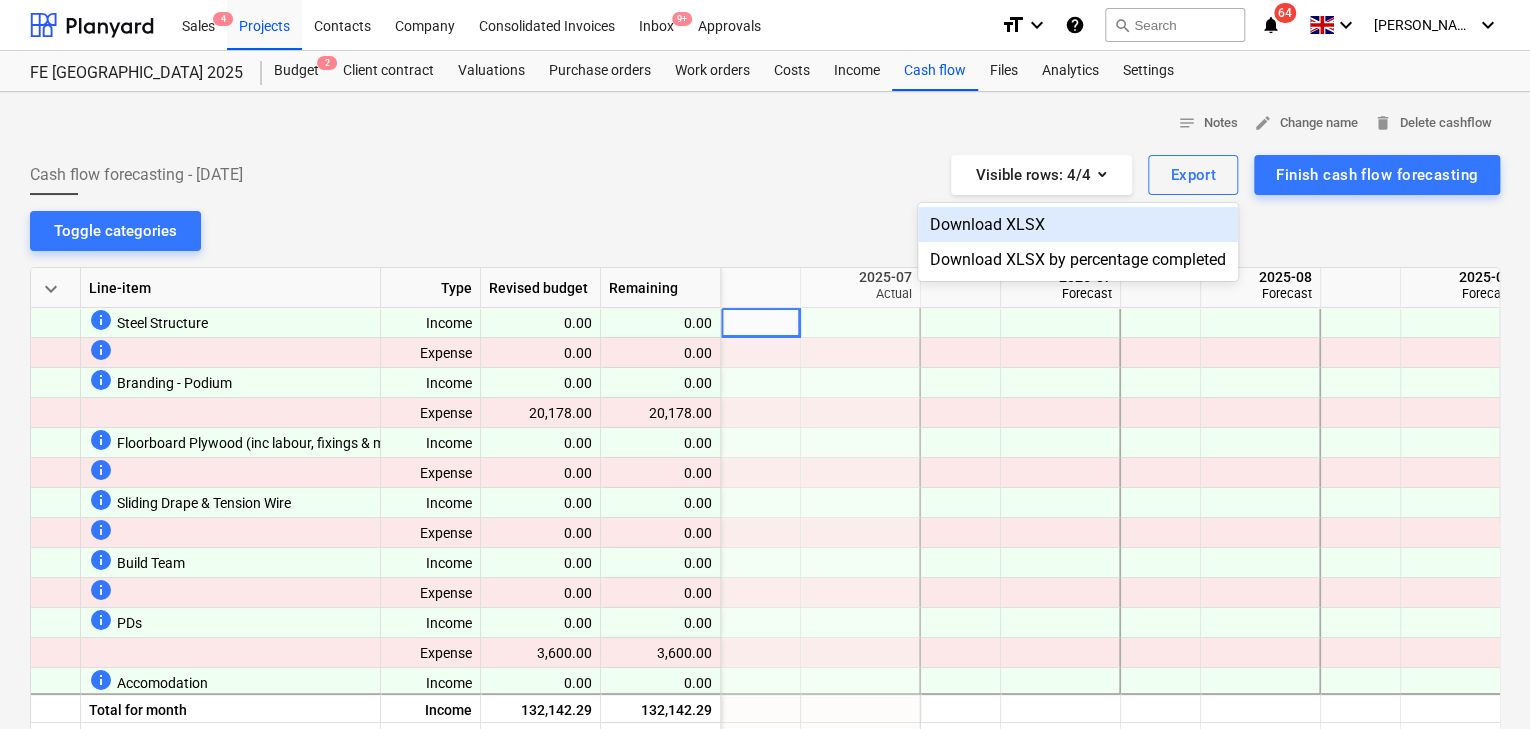 click on "Download XLSX" at bounding box center (1078, 224) 